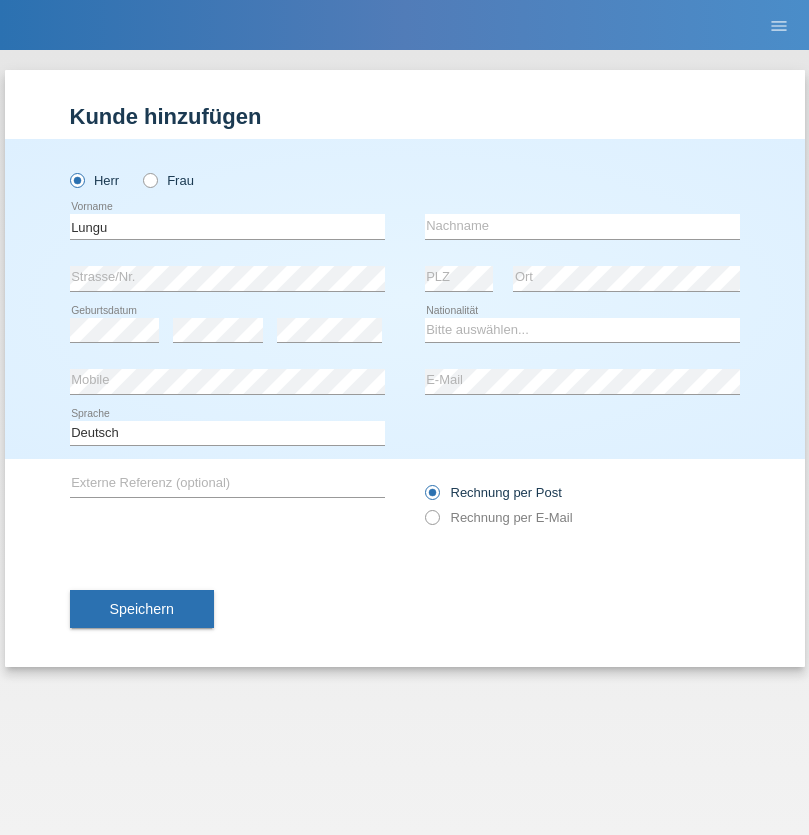scroll, scrollTop: 0, scrollLeft: 0, axis: both 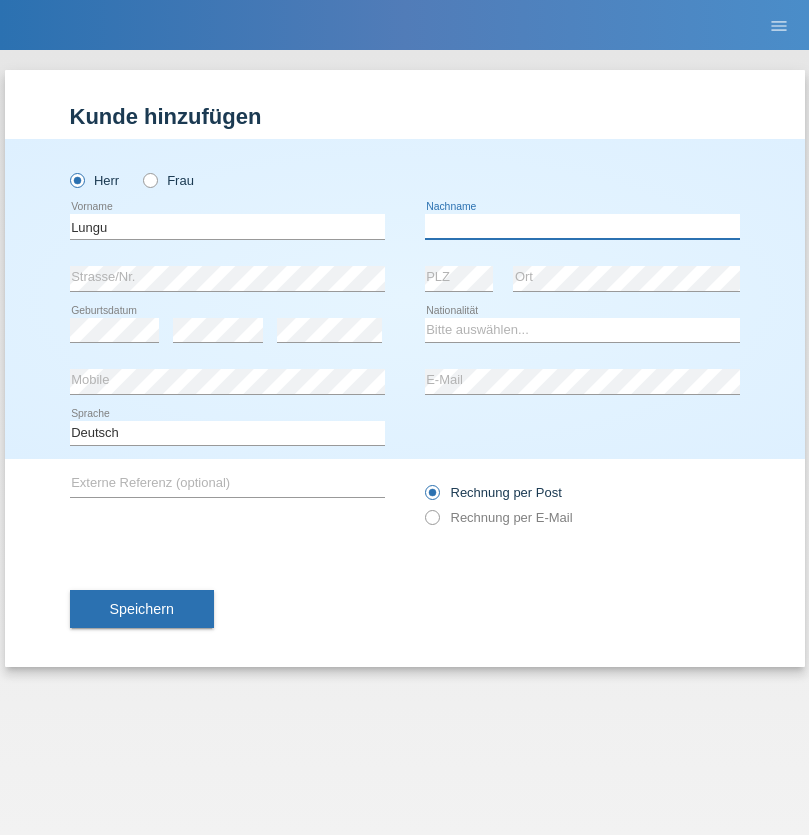 click at bounding box center [582, 226] 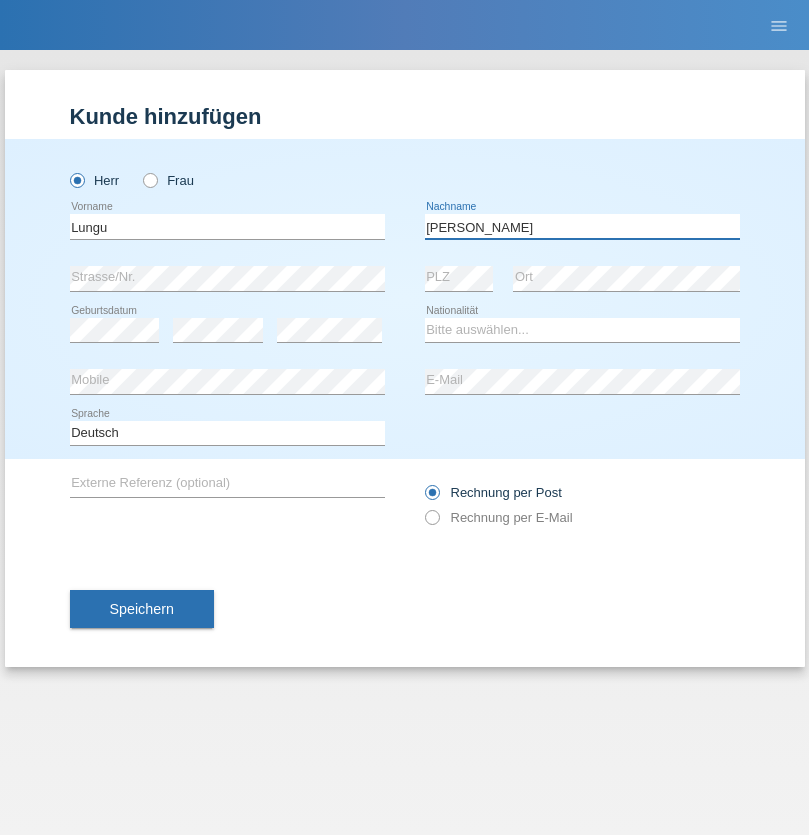 type on "Cristian" 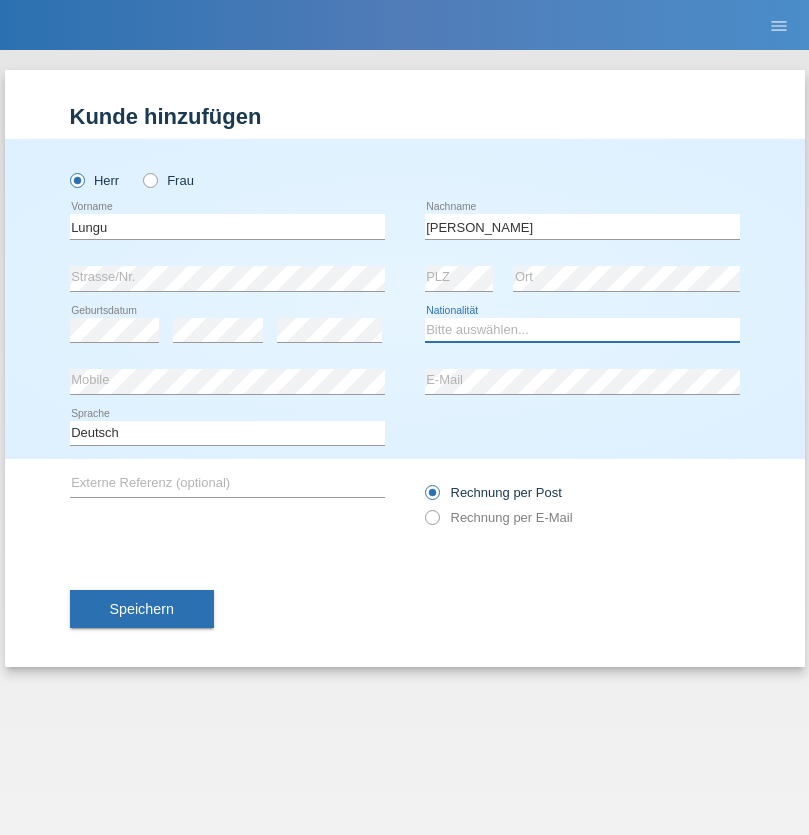 select on "RO" 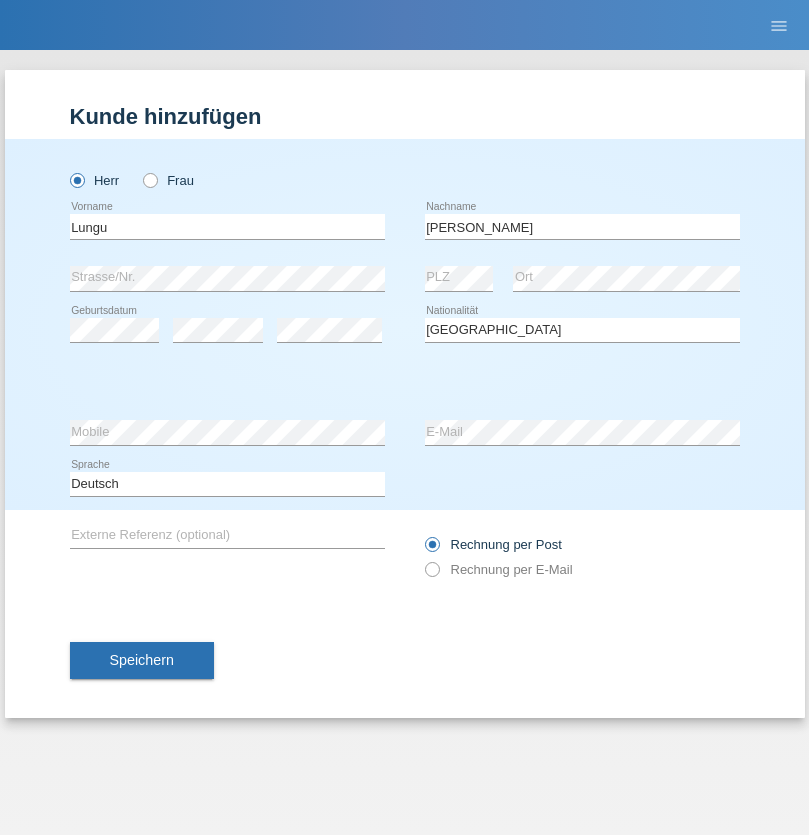 select on "C" 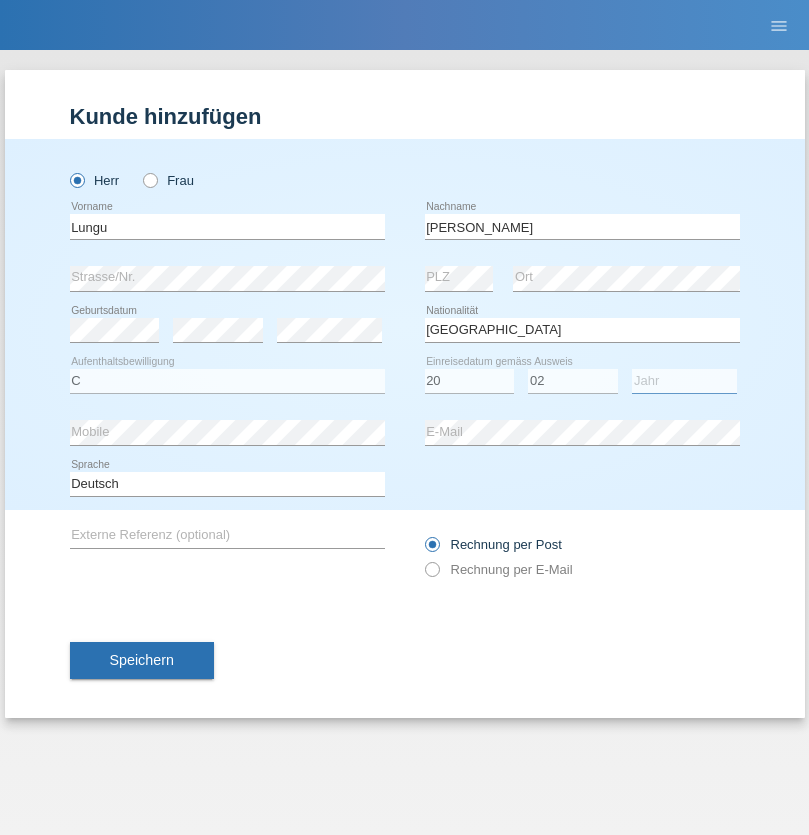 select on "1996" 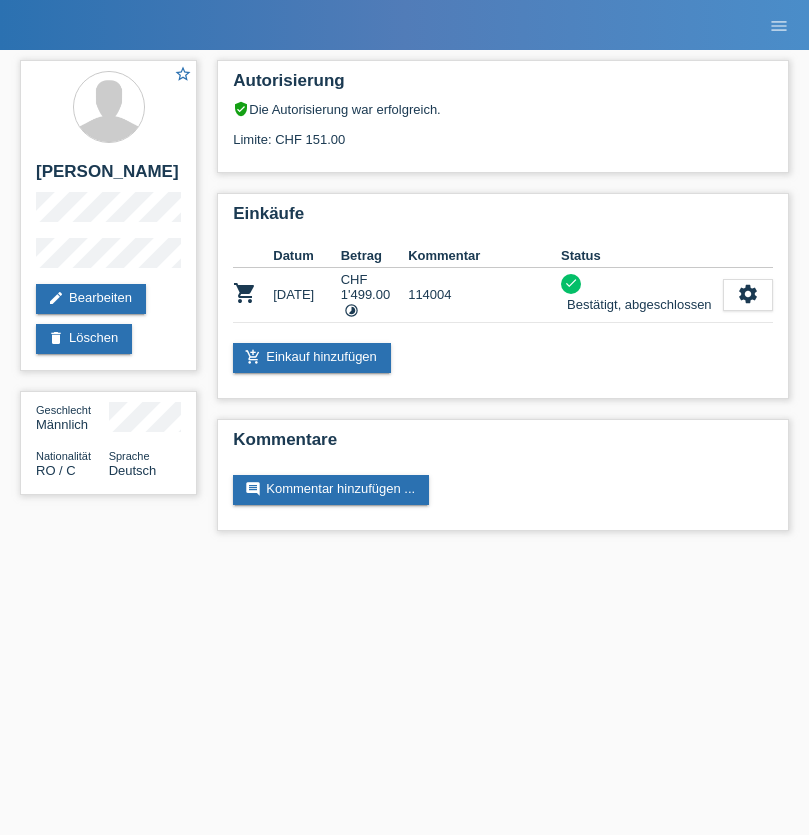 scroll, scrollTop: 0, scrollLeft: 0, axis: both 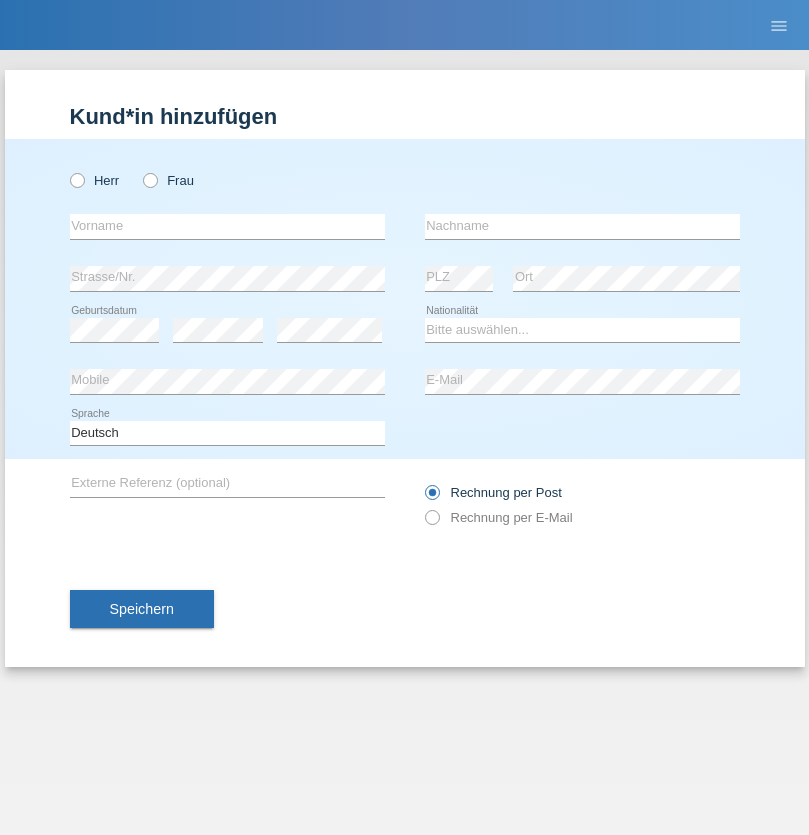 radio on "true" 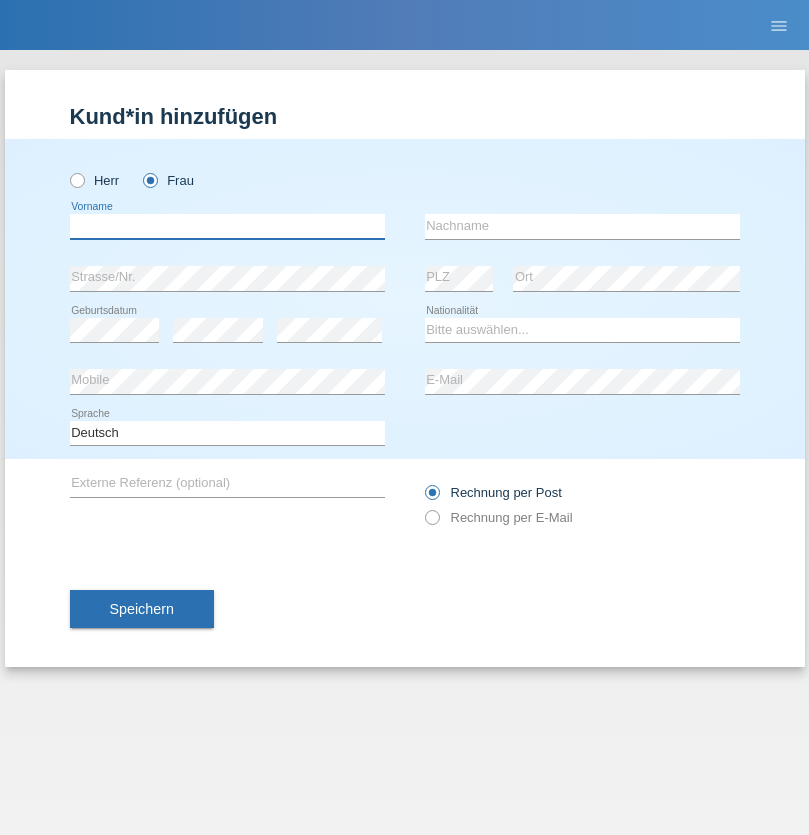 click at bounding box center (227, 226) 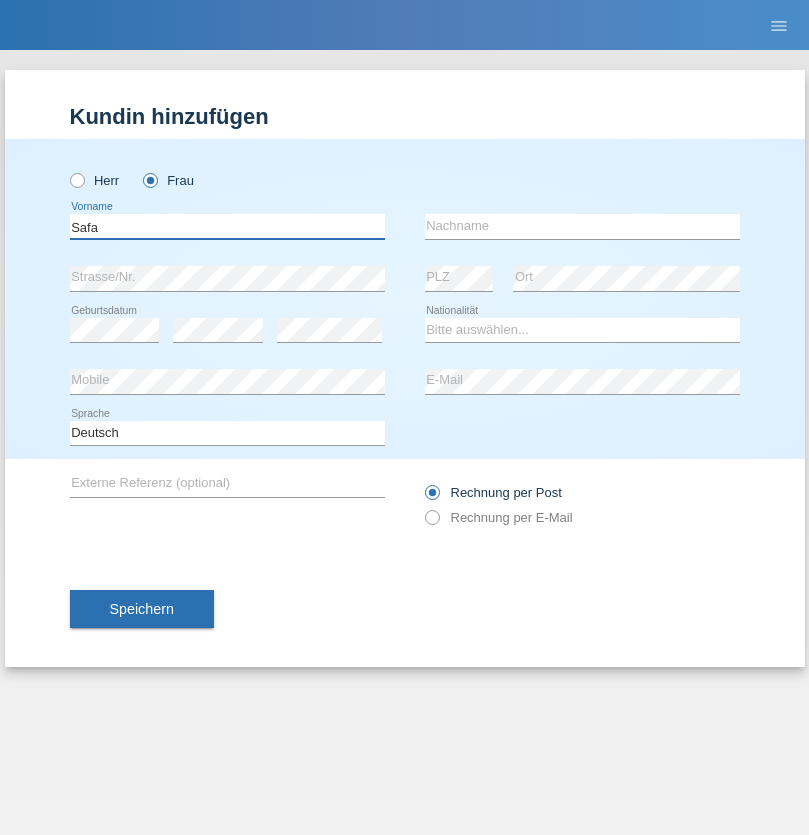 type on "Safa" 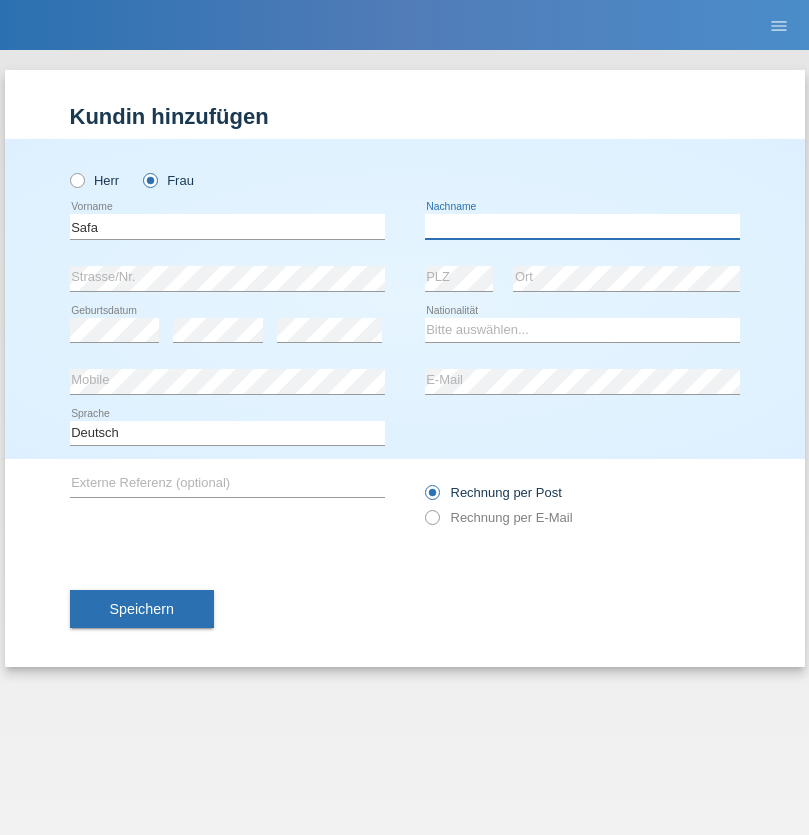 click at bounding box center (582, 226) 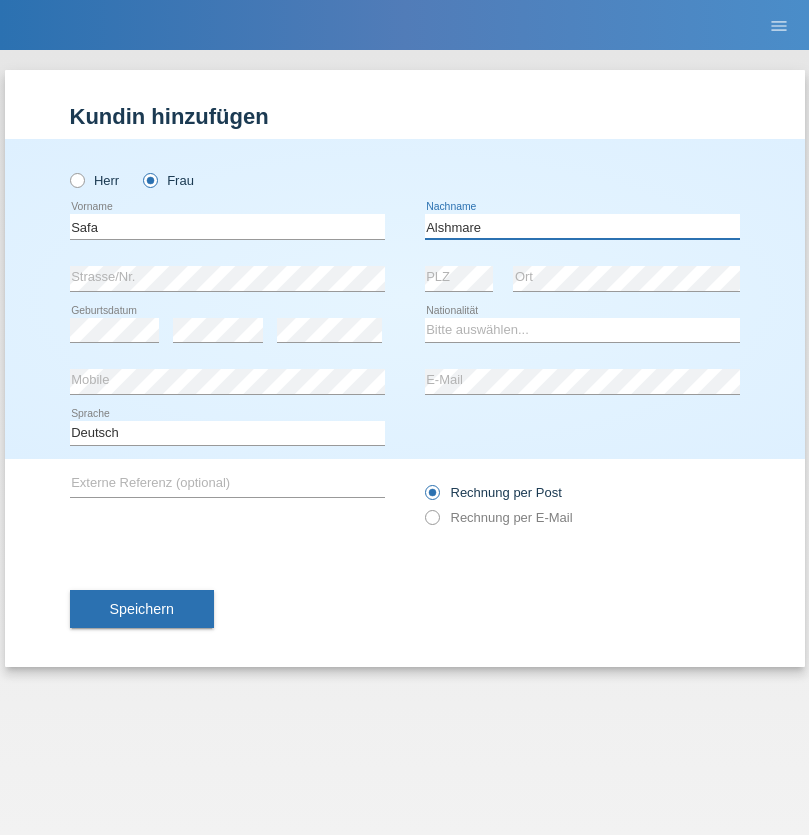 type on "Alshmare" 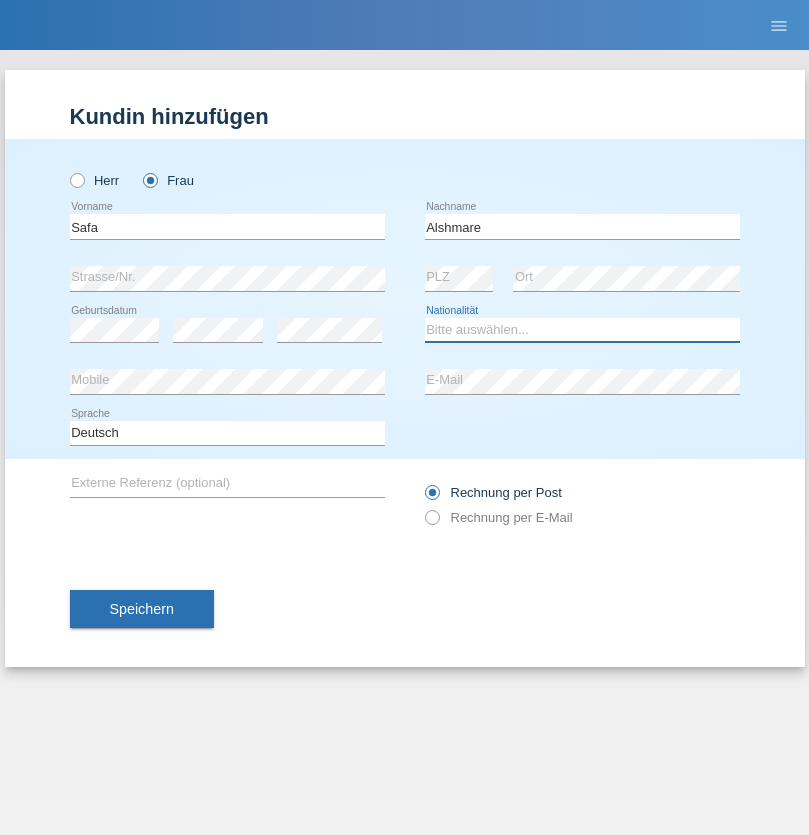select on "CH" 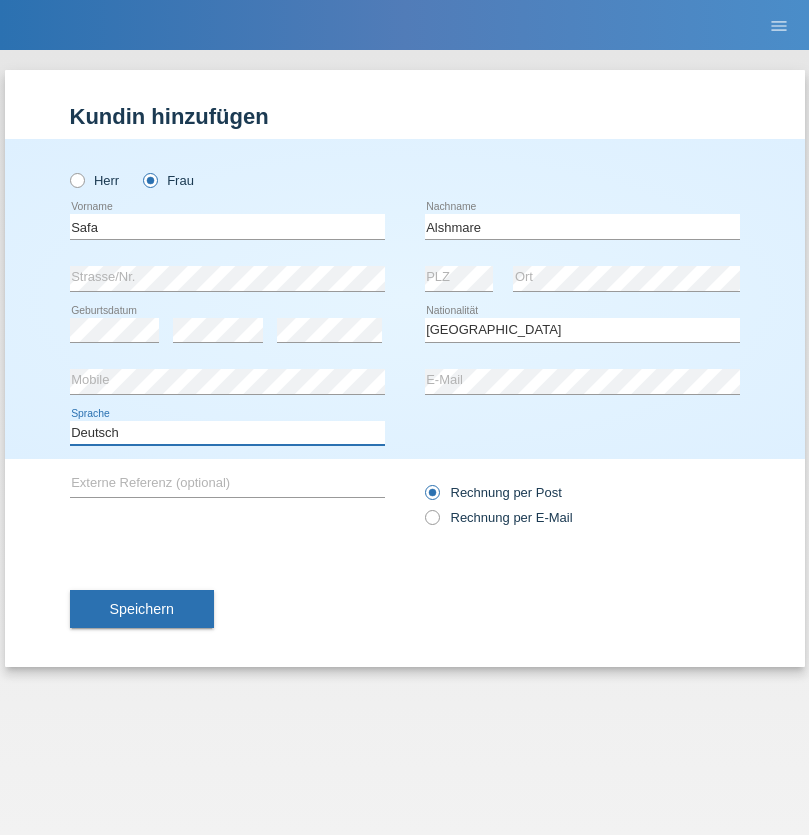 select on "en" 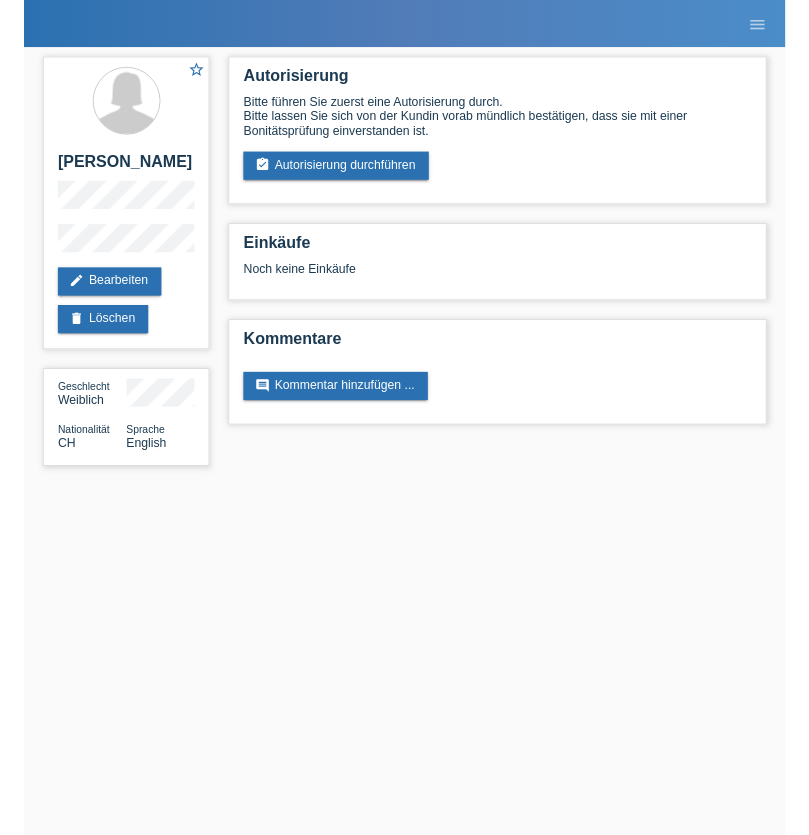 scroll, scrollTop: 0, scrollLeft: 0, axis: both 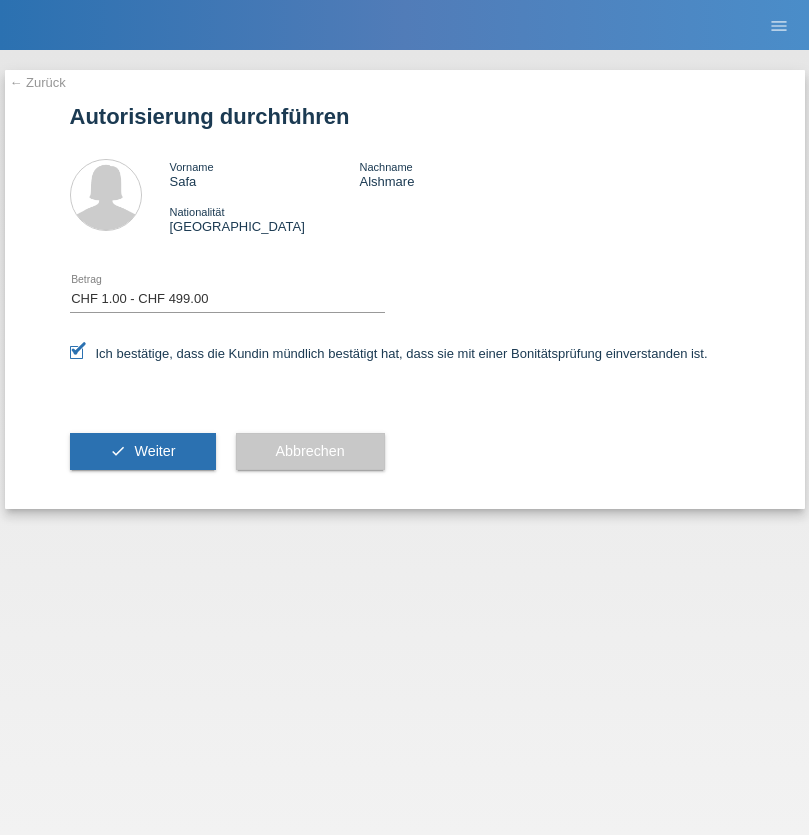 select on "1" 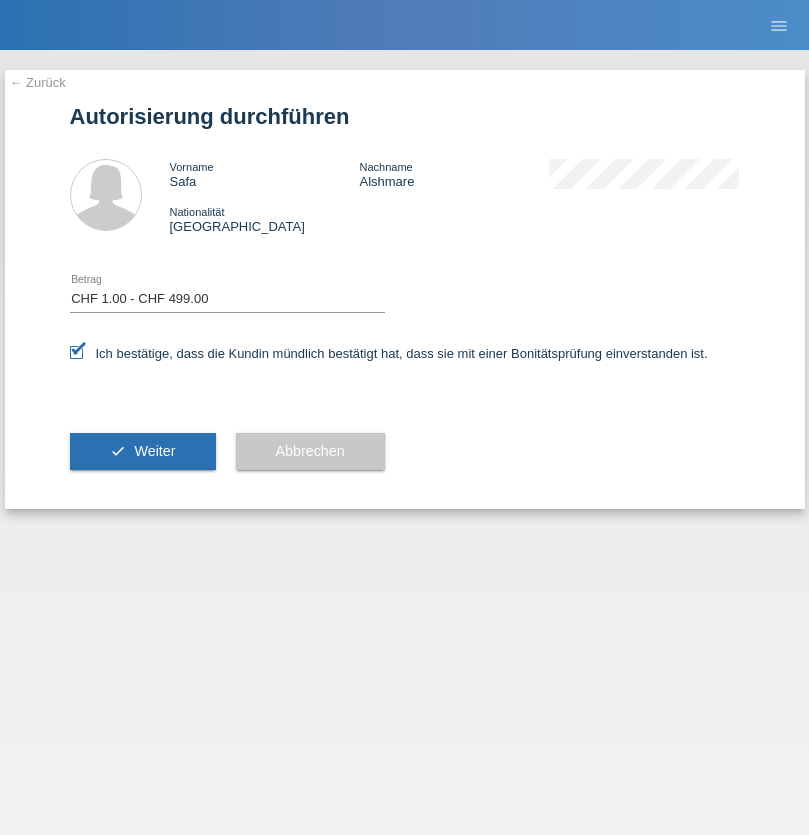 scroll, scrollTop: 0, scrollLeft: 0, axis: both 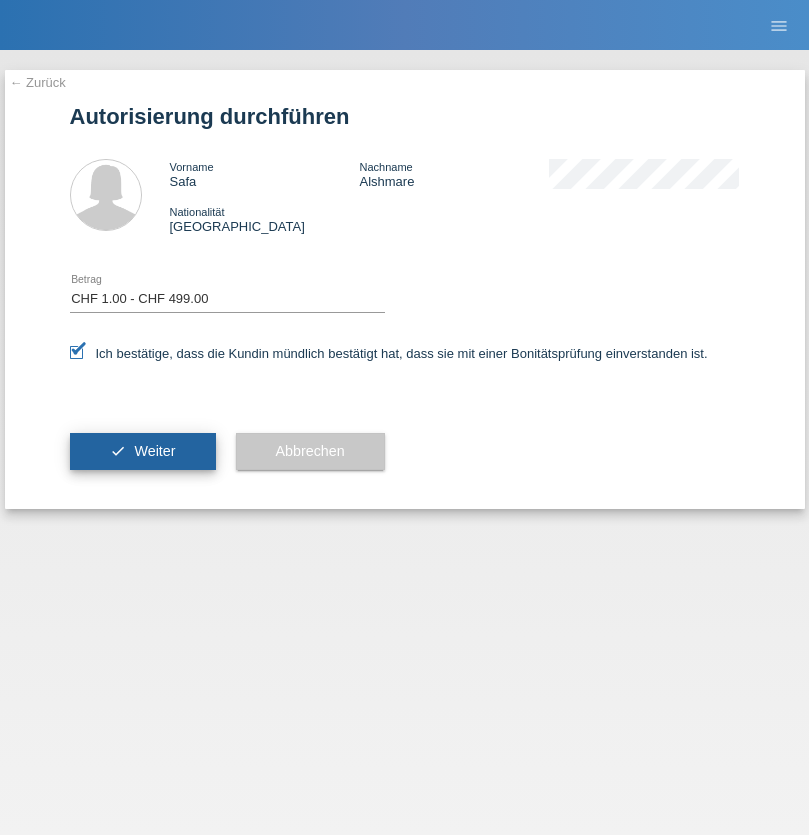 click on "Weiter" at bounding box center [154, 451] 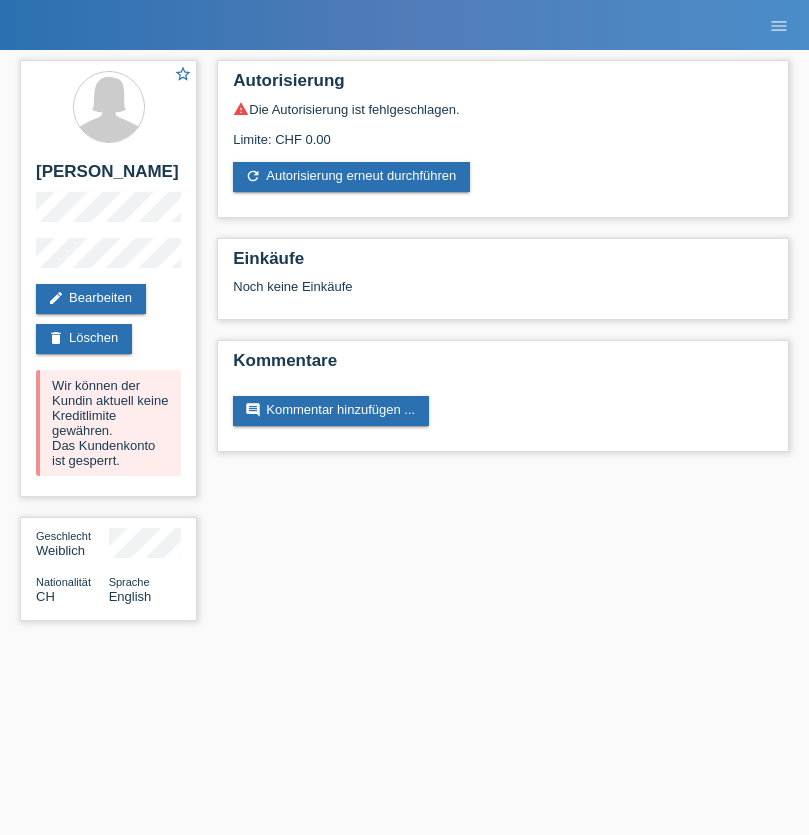 scroll, scrollTop: 0, scrollLeft: 0, axis: both 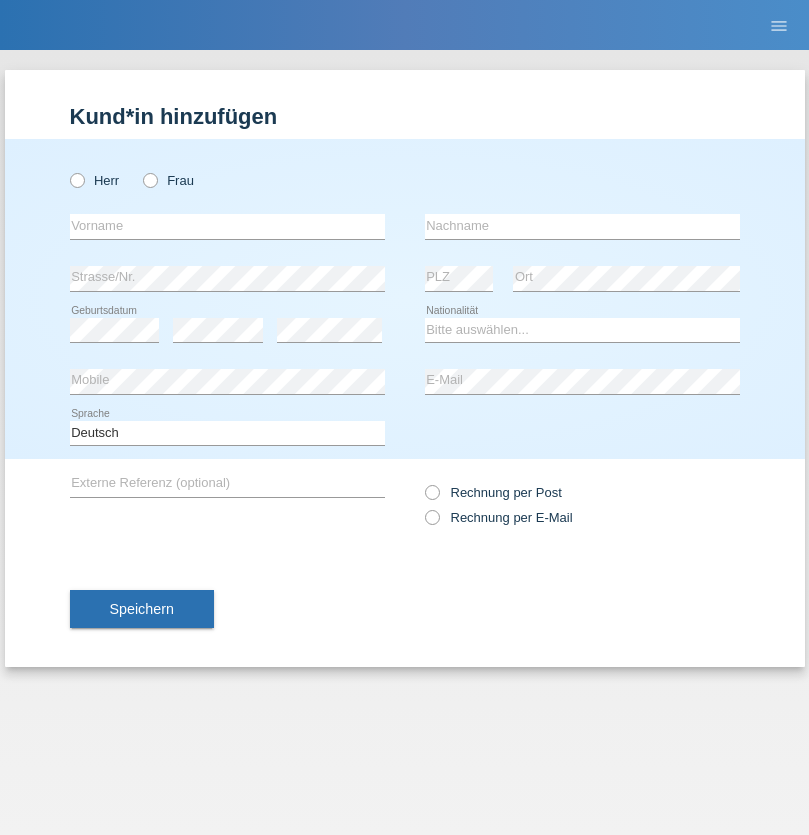 radio on "true" 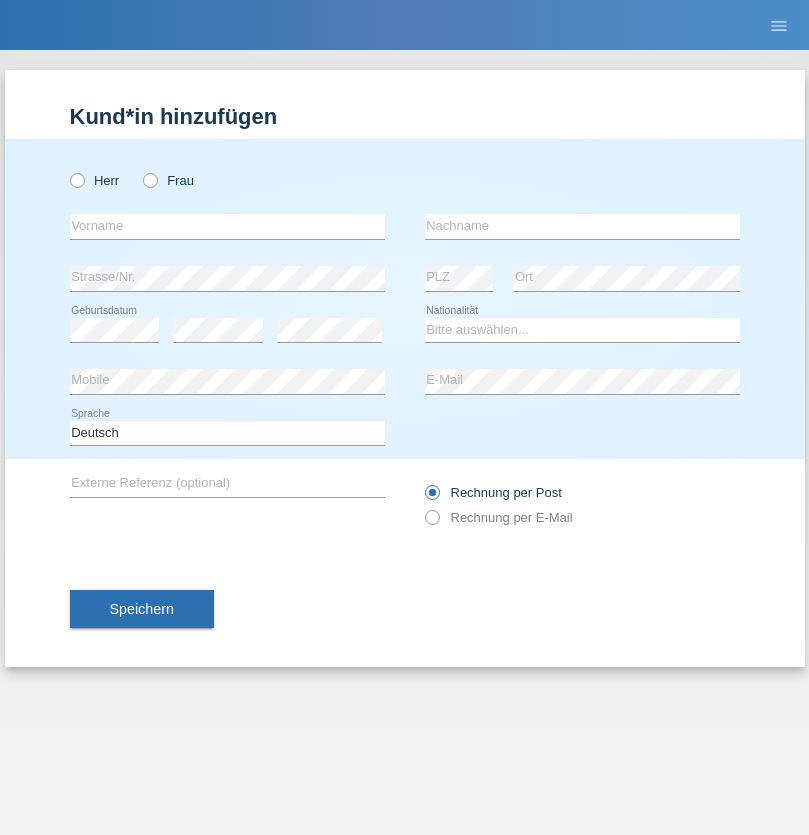 radio on "true" 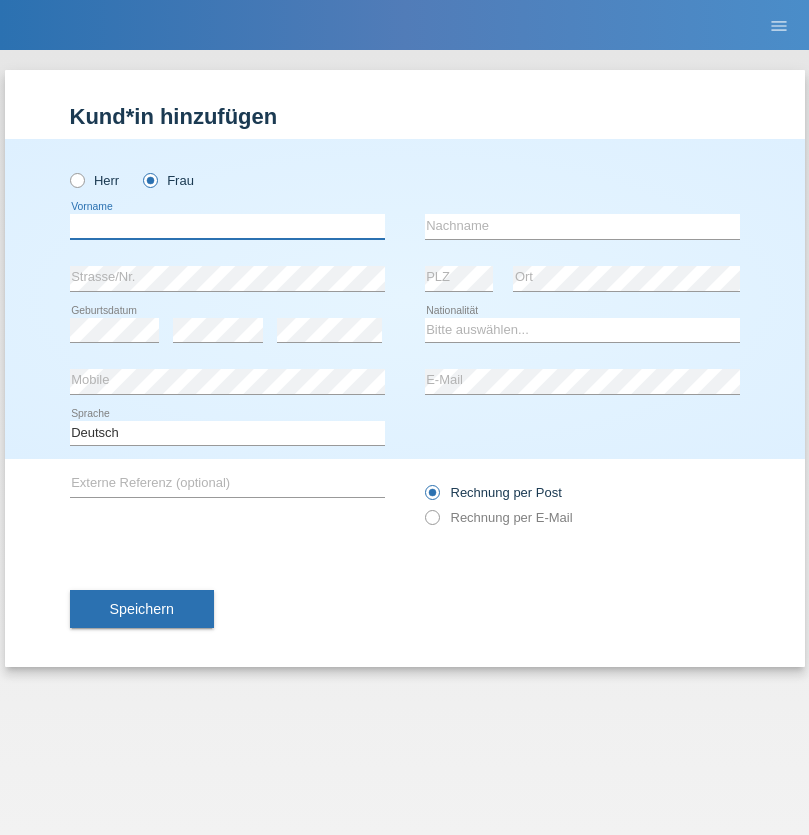 click at bounding box center [227, 226] 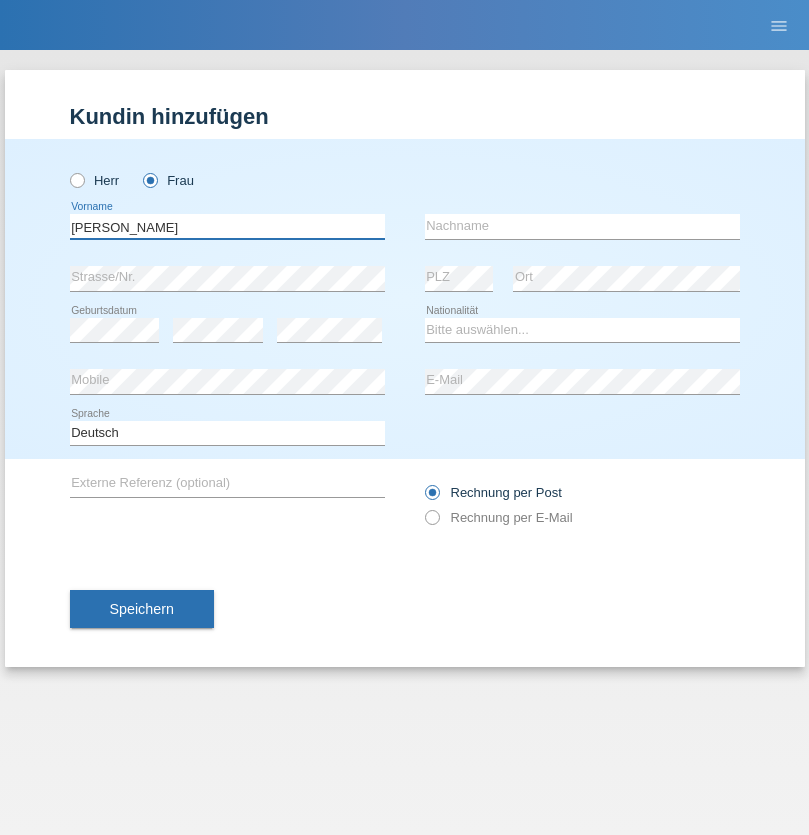 type on "[PERSON_NAME]" 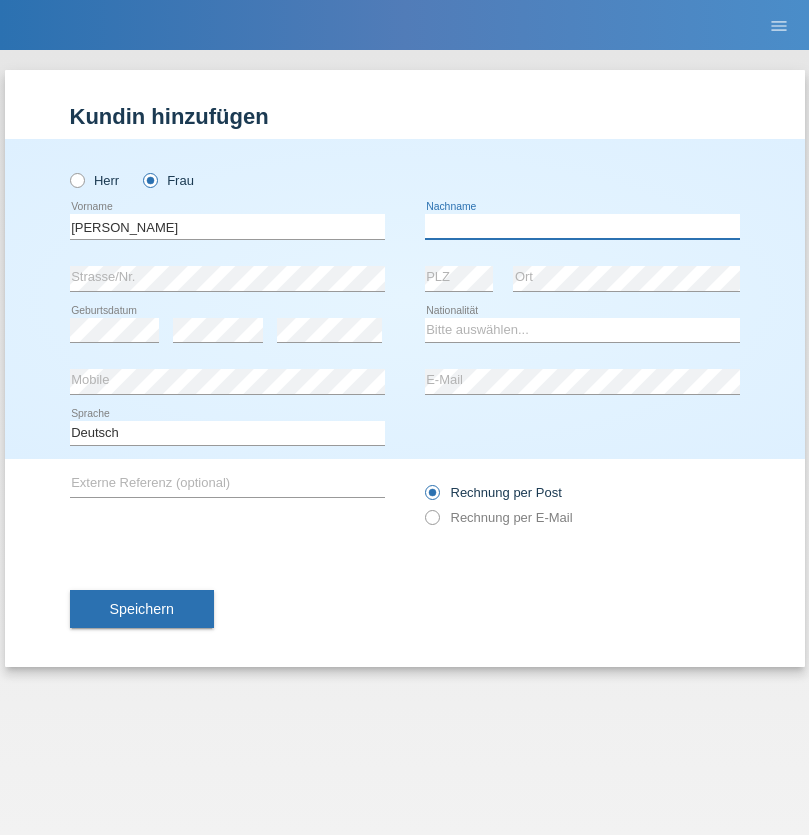 click at bounding box center [582, 226] 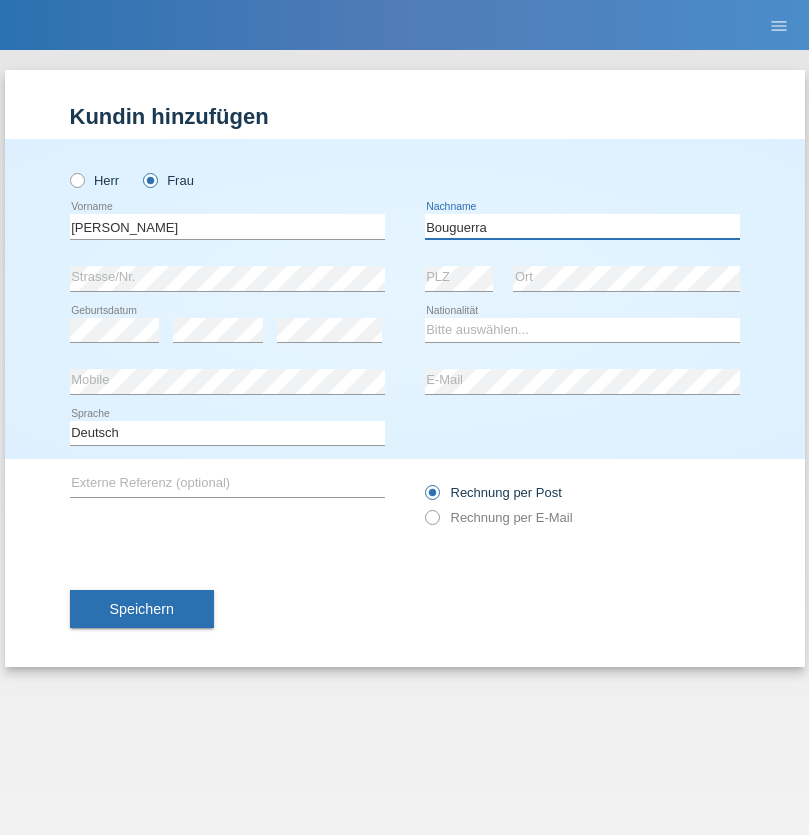 type on "Bouguerra" 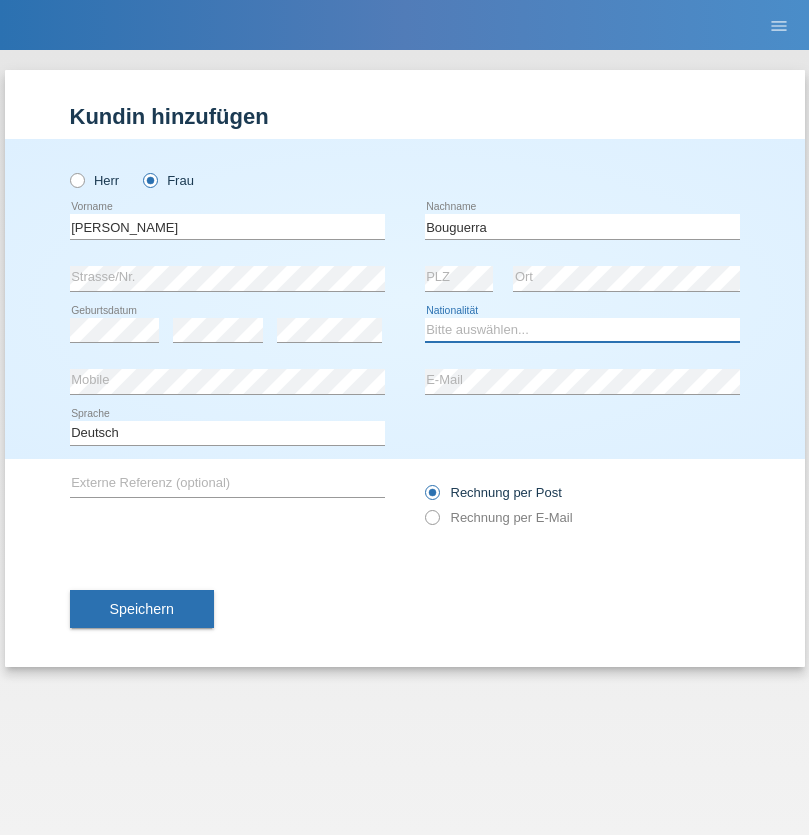 select on "CH" 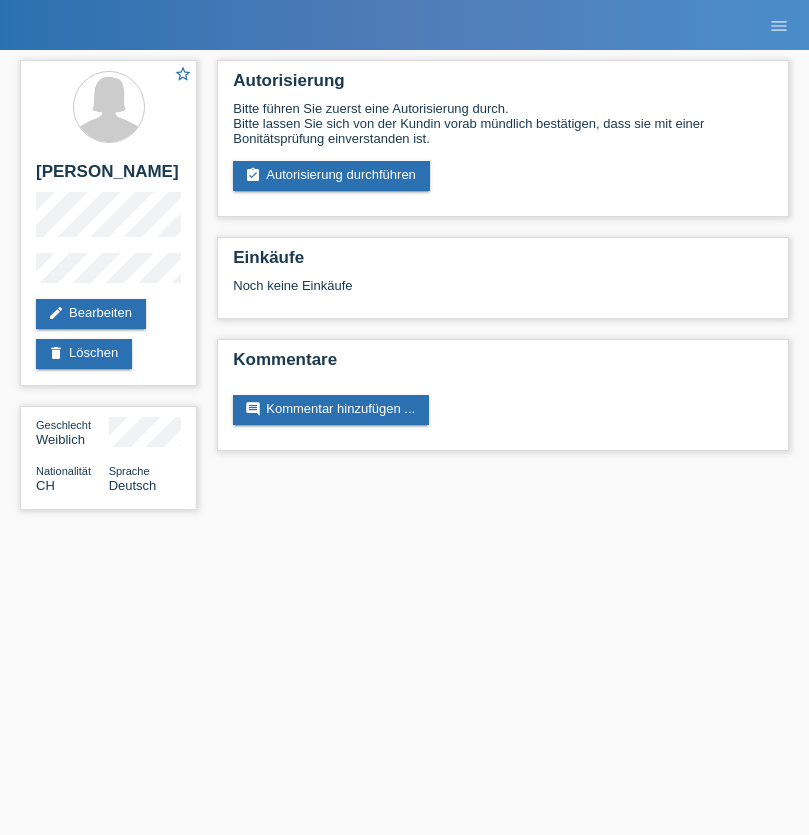 scroll, scrollTop: 0, scrollLeft: 0, axis: both 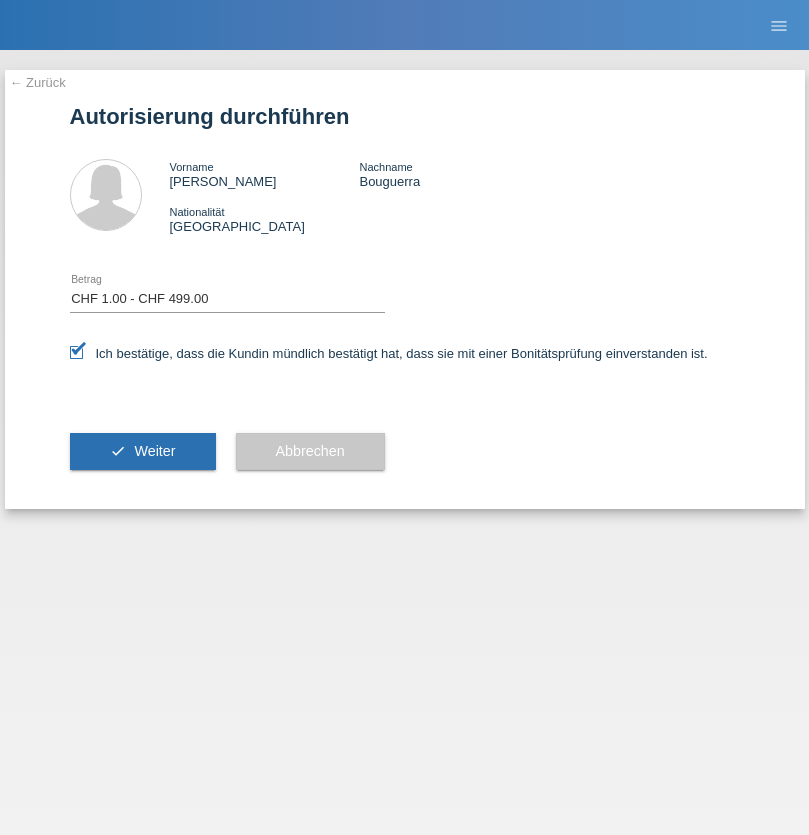 select on "1" 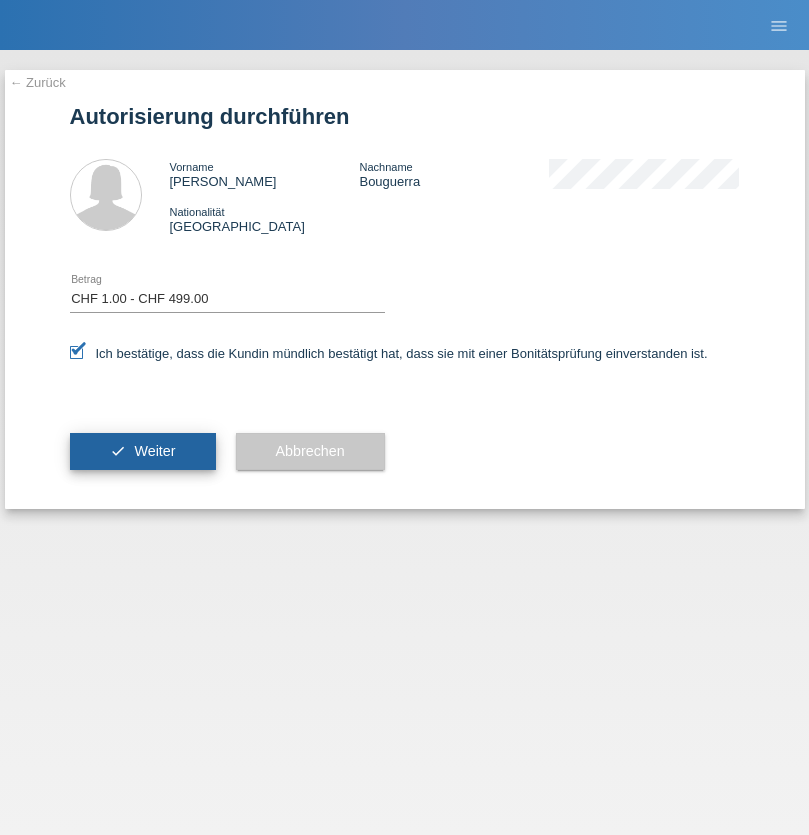 click on "Weiter" at bounding box center (154, 451) 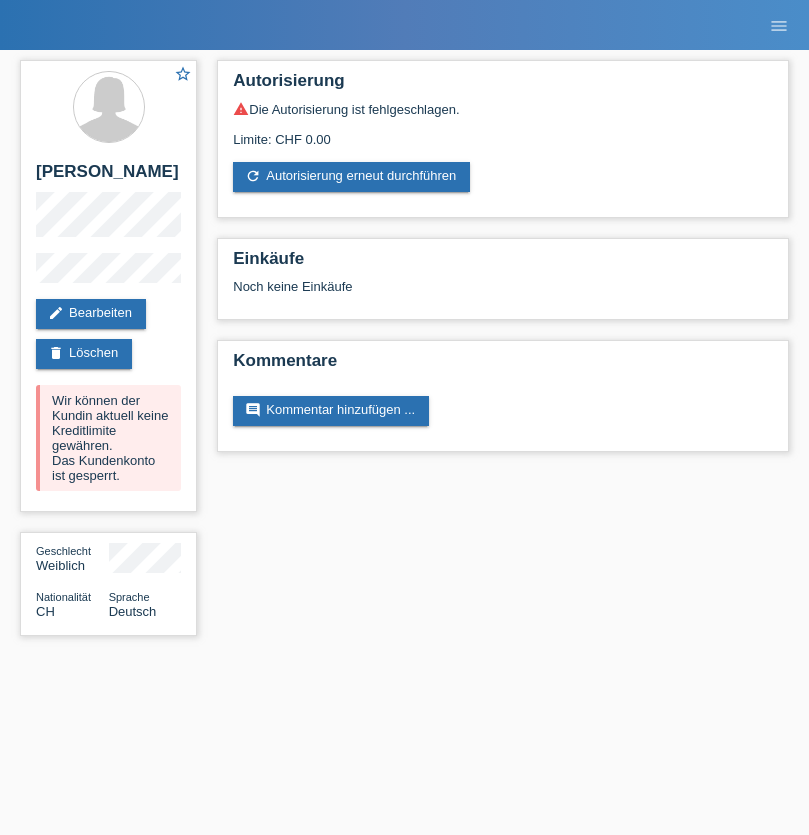 scroll, scrollTop: 0, scrollLeft: 0, axis: both 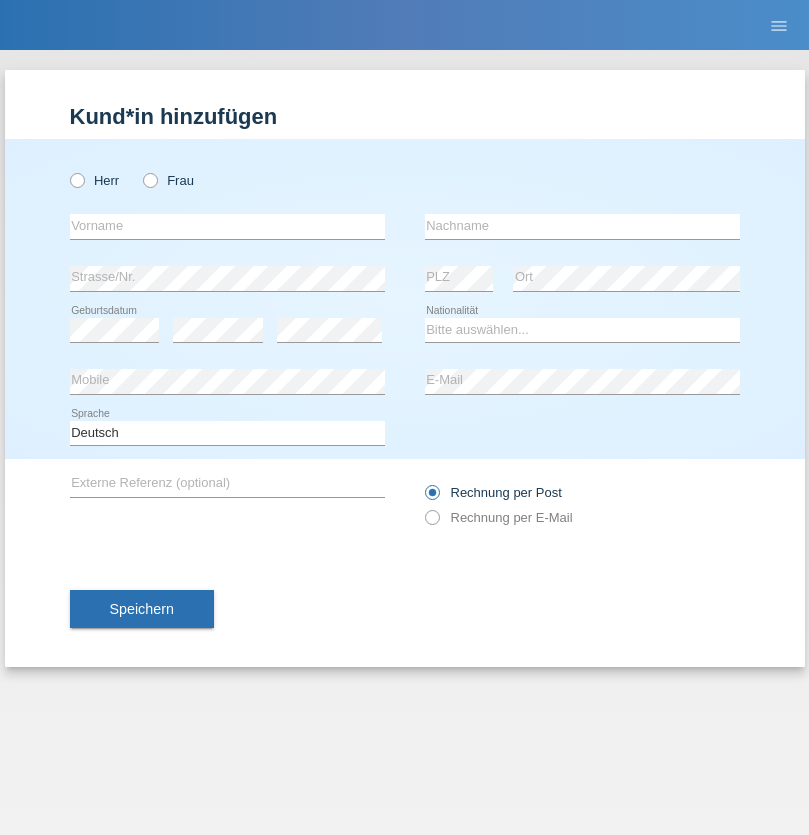 radio on "true" 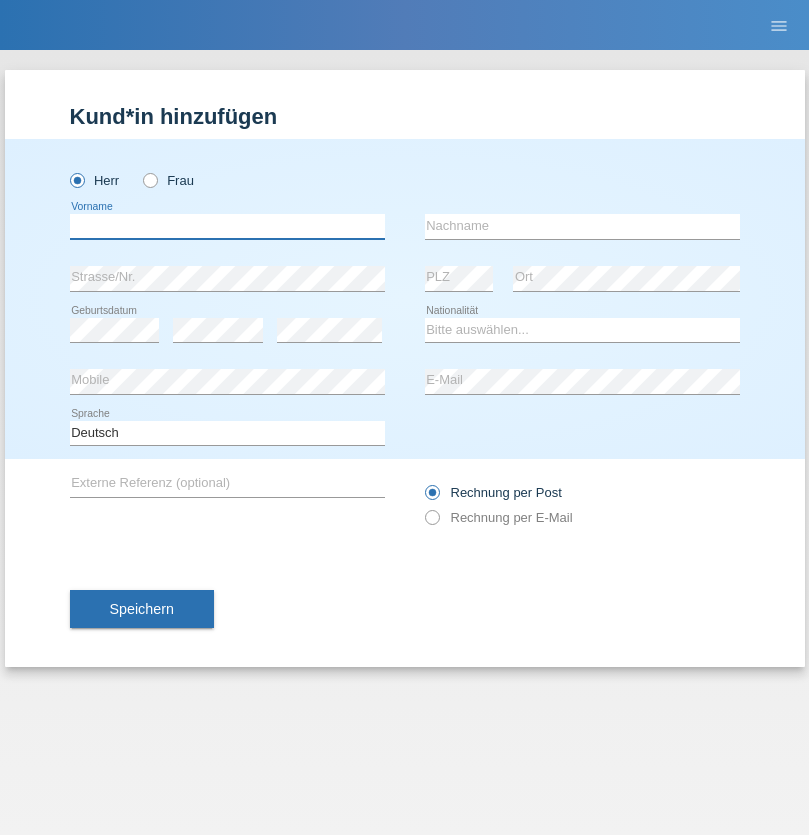 click at bounding box center (227, 226) 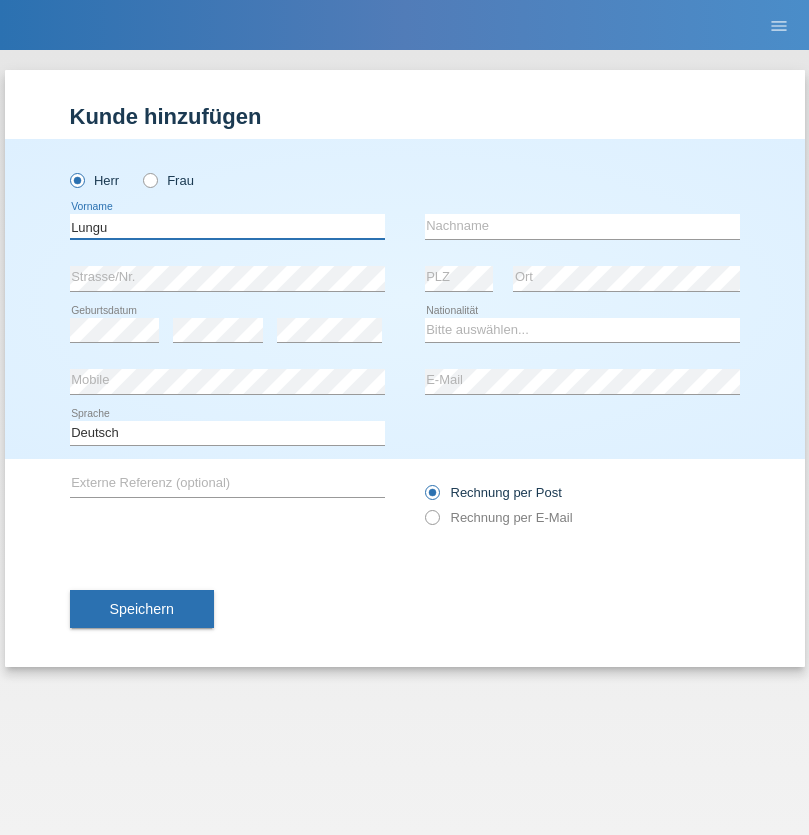 type on "Lungu" 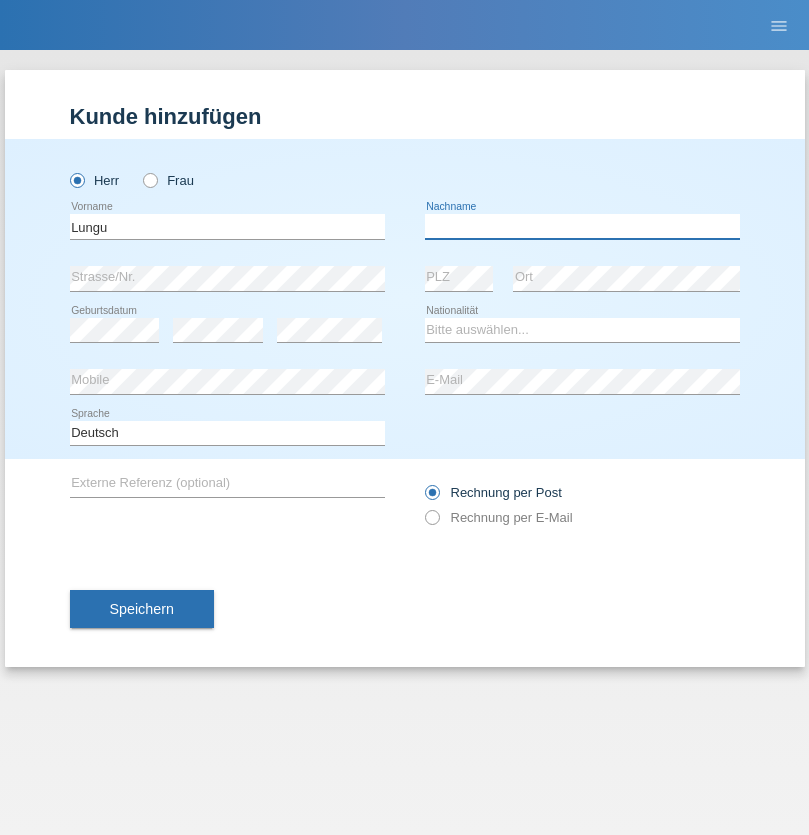 click at bounding box center (582, 226) 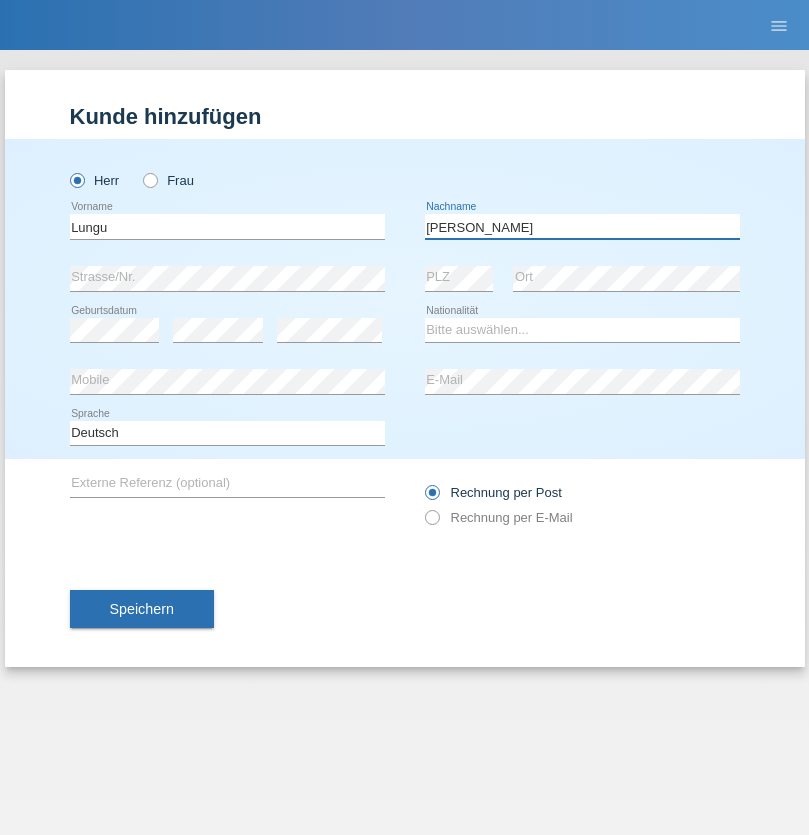 type on "Cristian" 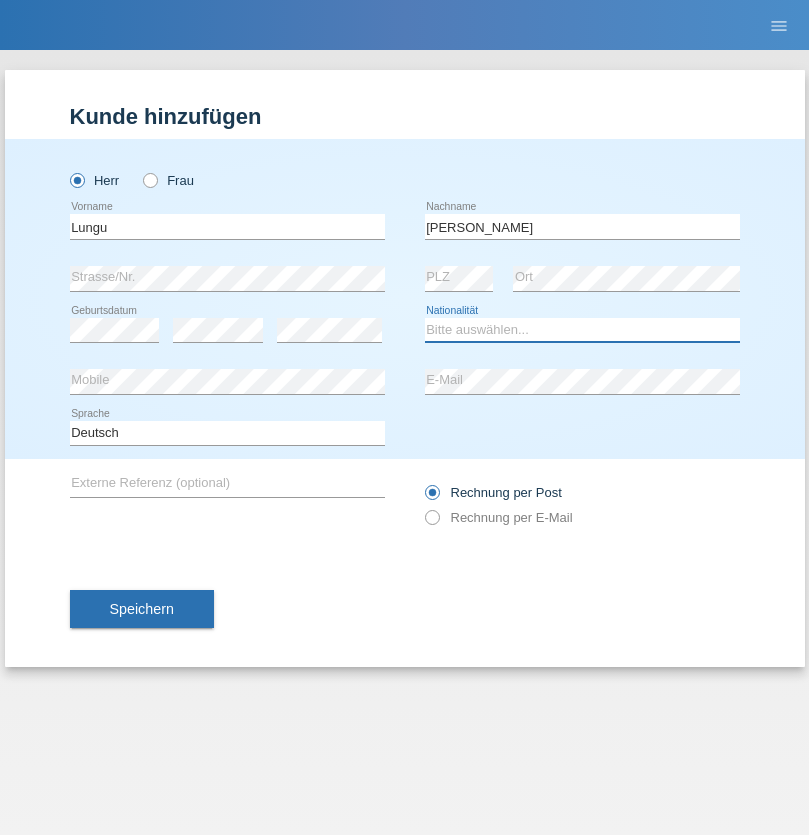 select on "DM" 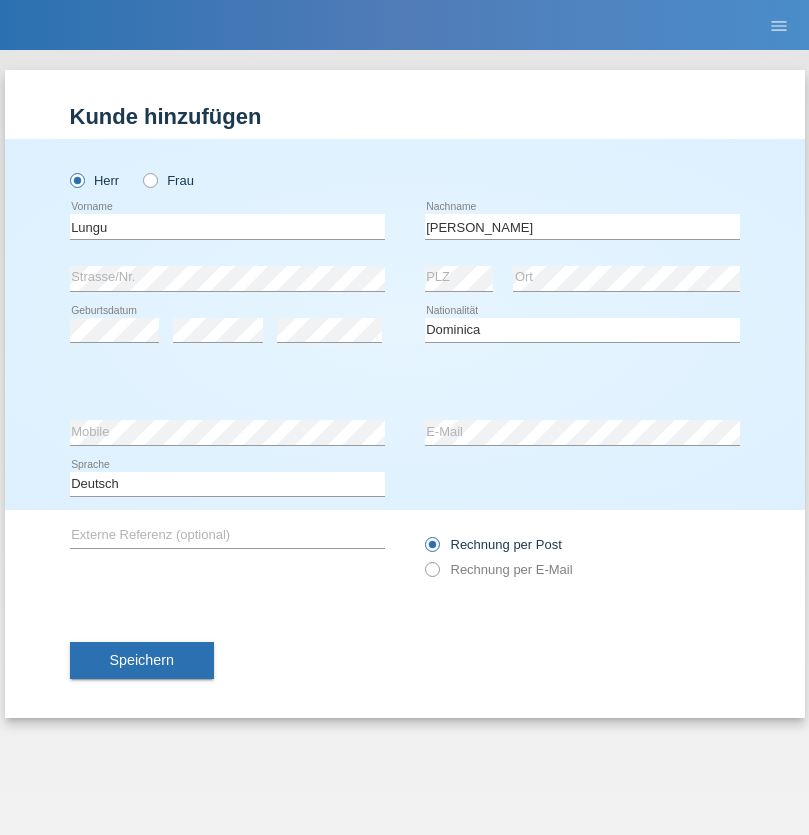 select on "C" 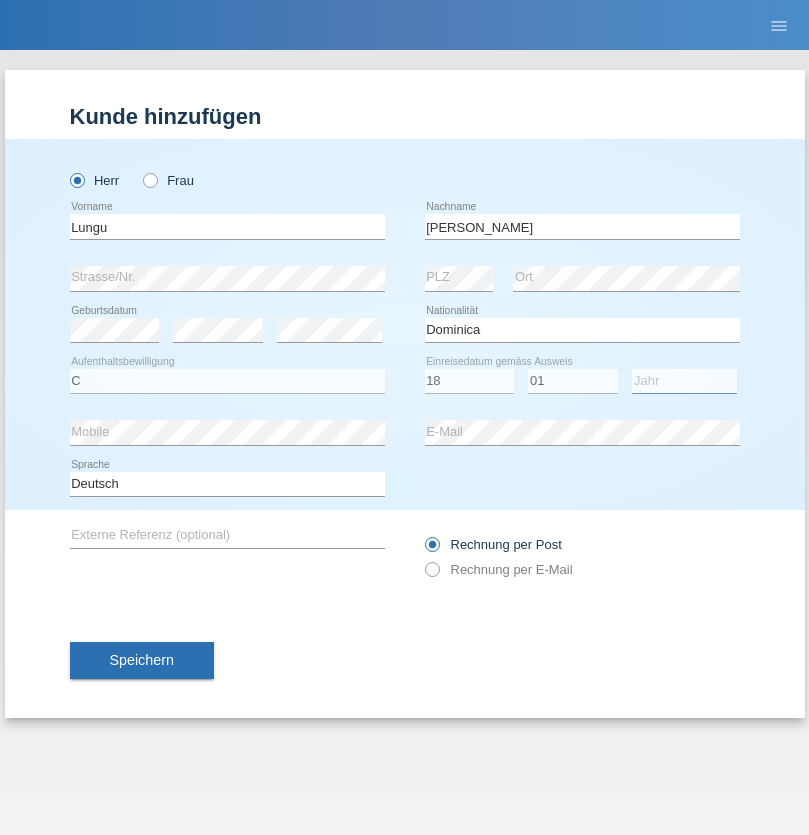 select on "2021" 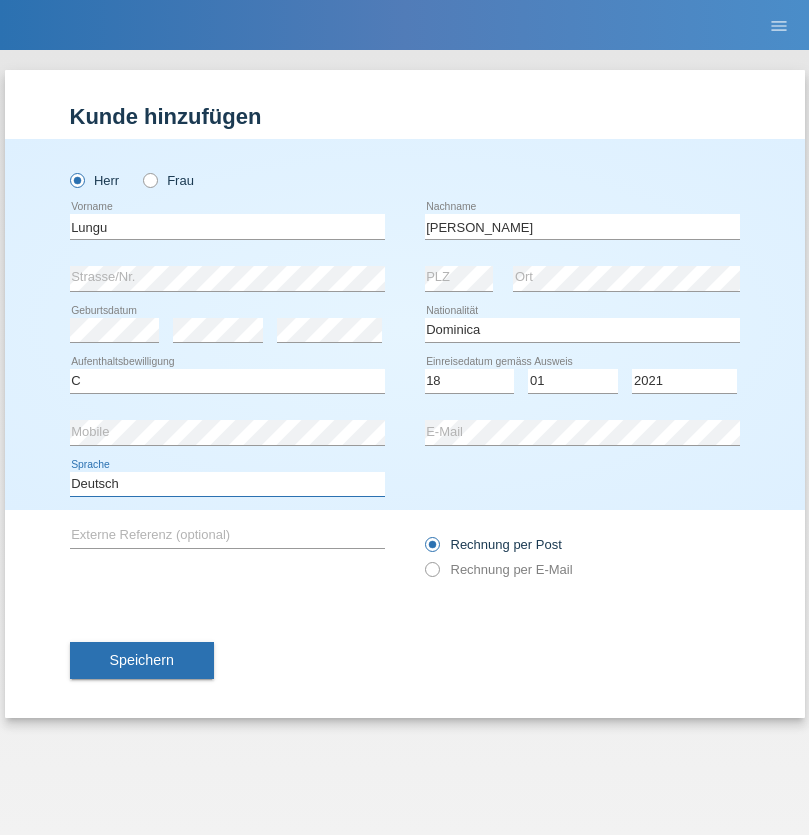 select on "en" 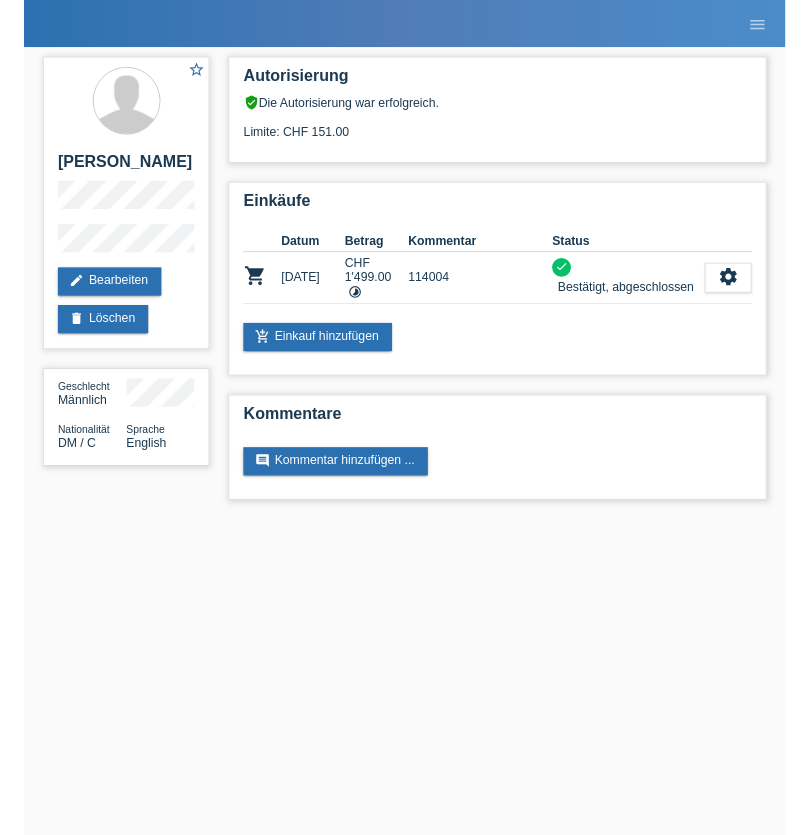 scroll, scrollTop: 0, scrollLeft: 0, axis: both 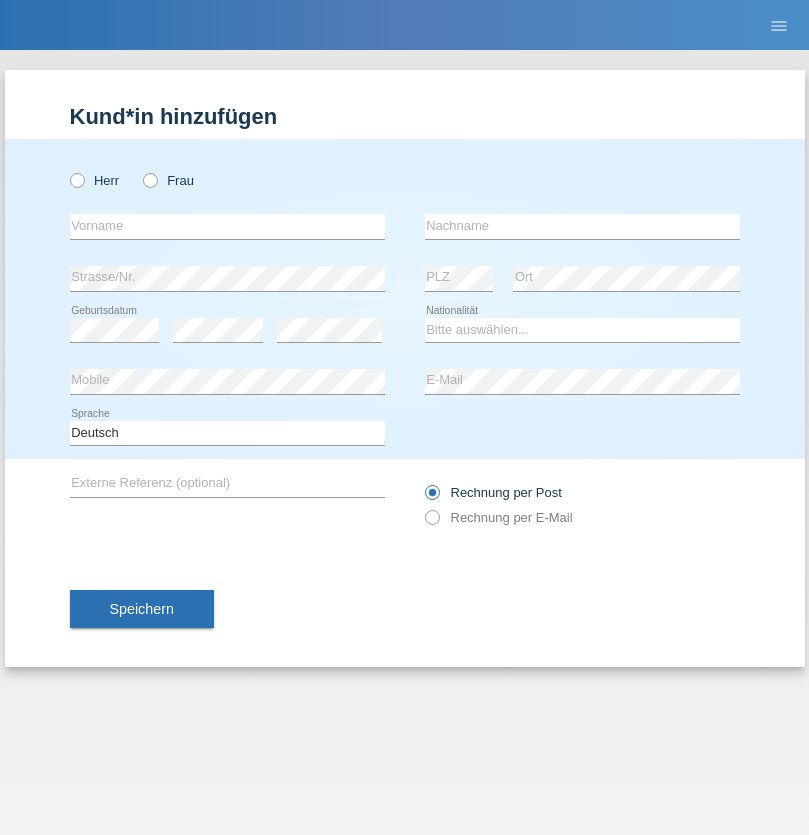 radio on "true" 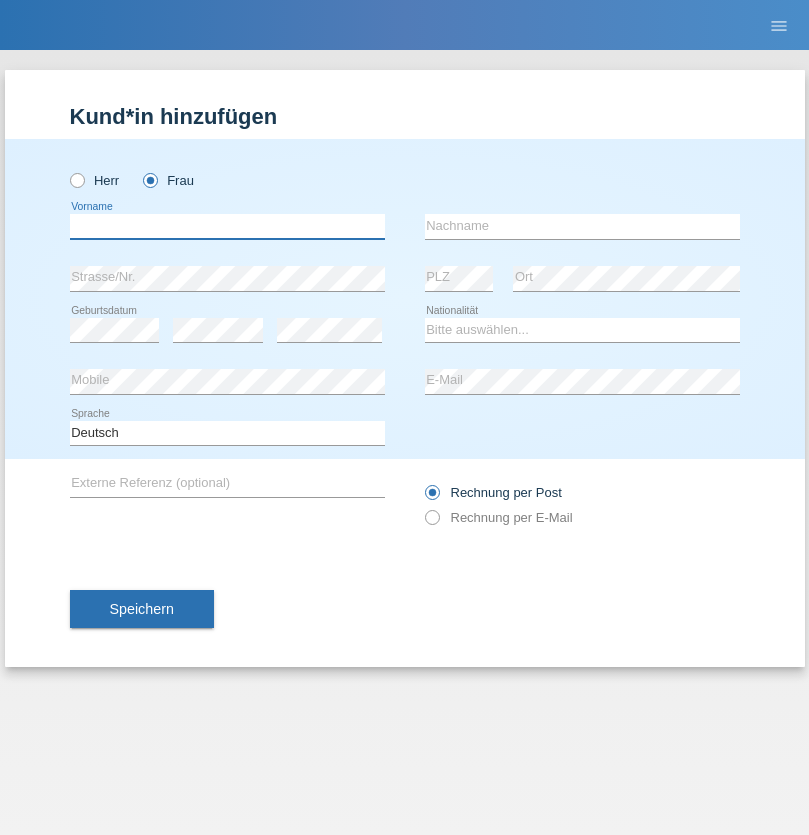 click at bounding box center (227, 226) 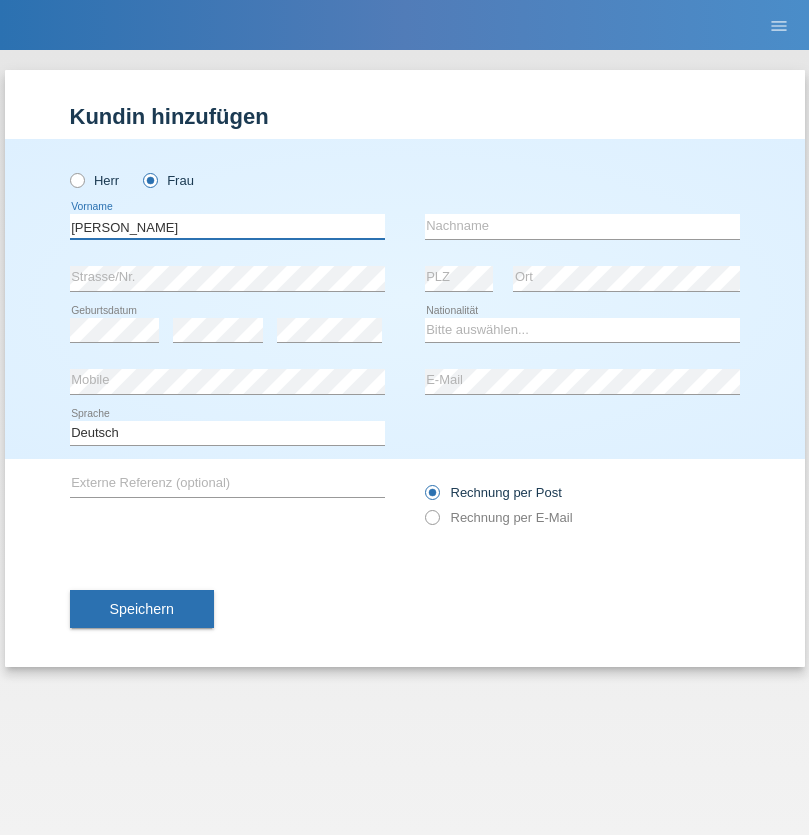 type on "[PERSON_NAME]" 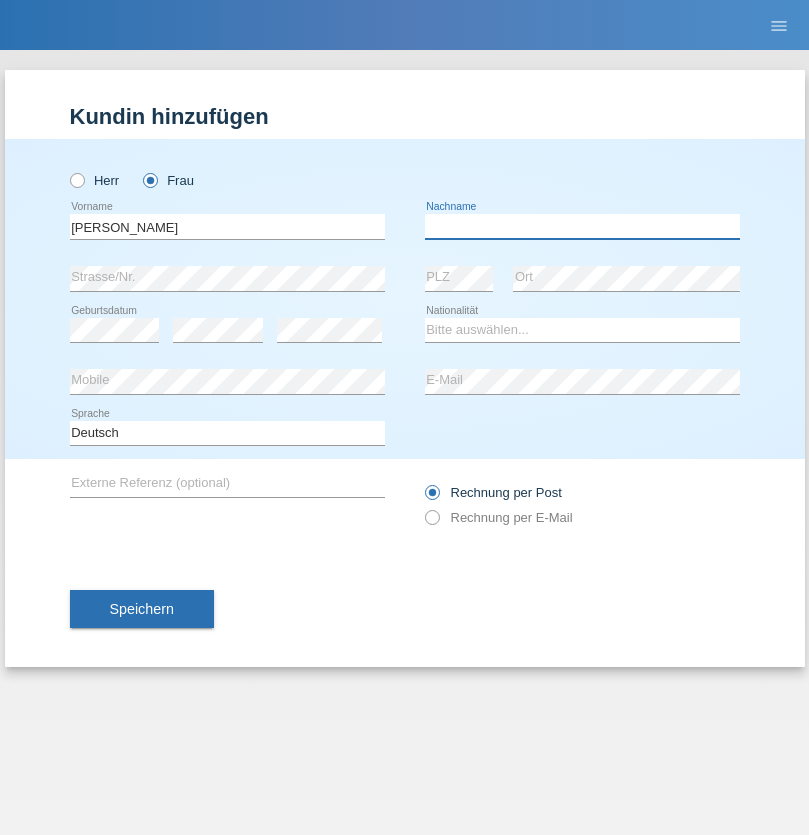 click at bounding box center (582, 226) 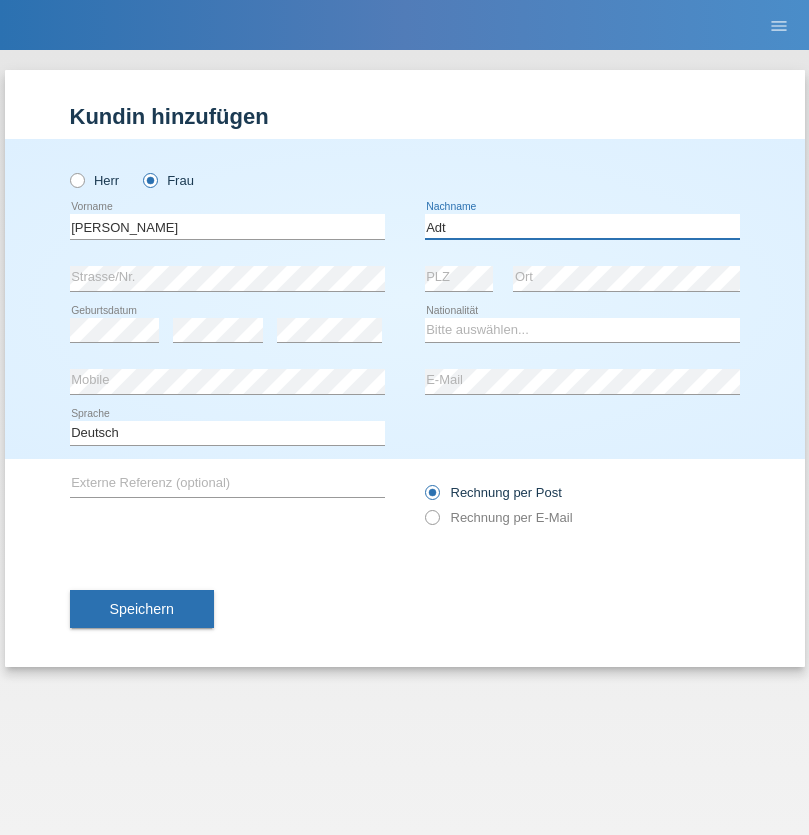 type on "Adt" 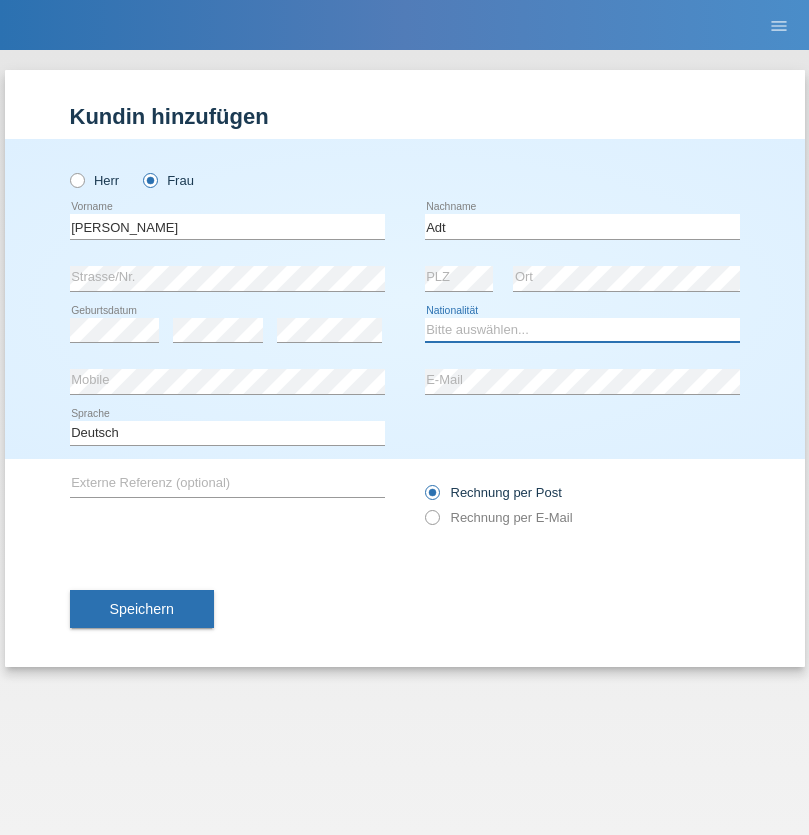 select on "LI" 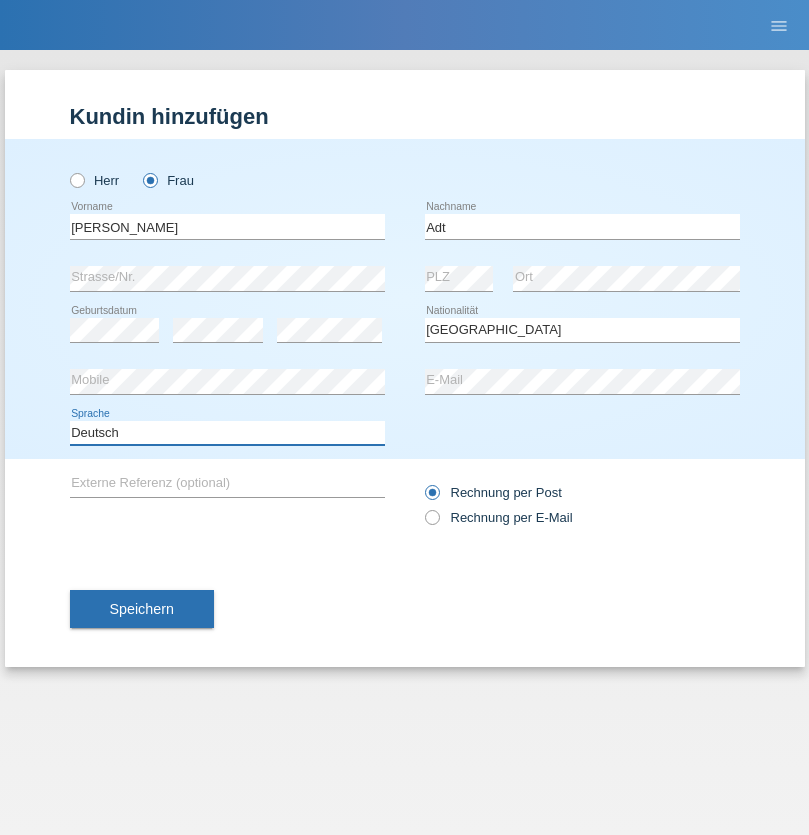 select on "en" 